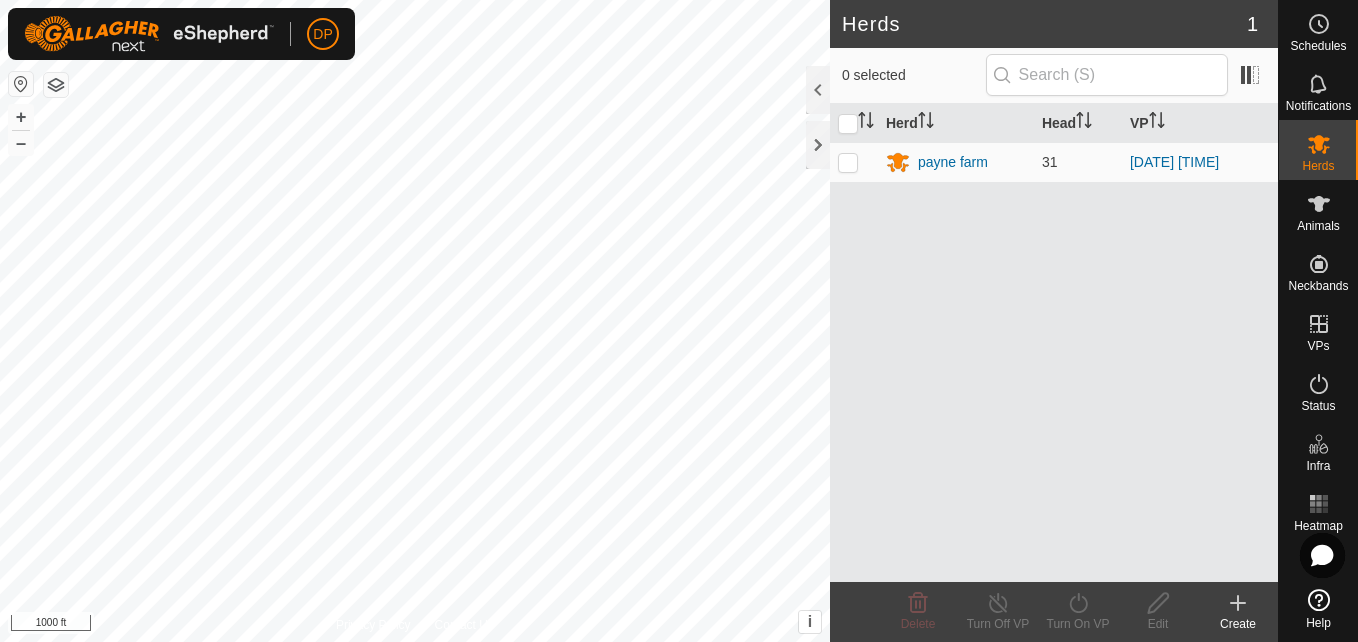 scroll, scrollTop: 0, scrollLeft: 0, axis: both 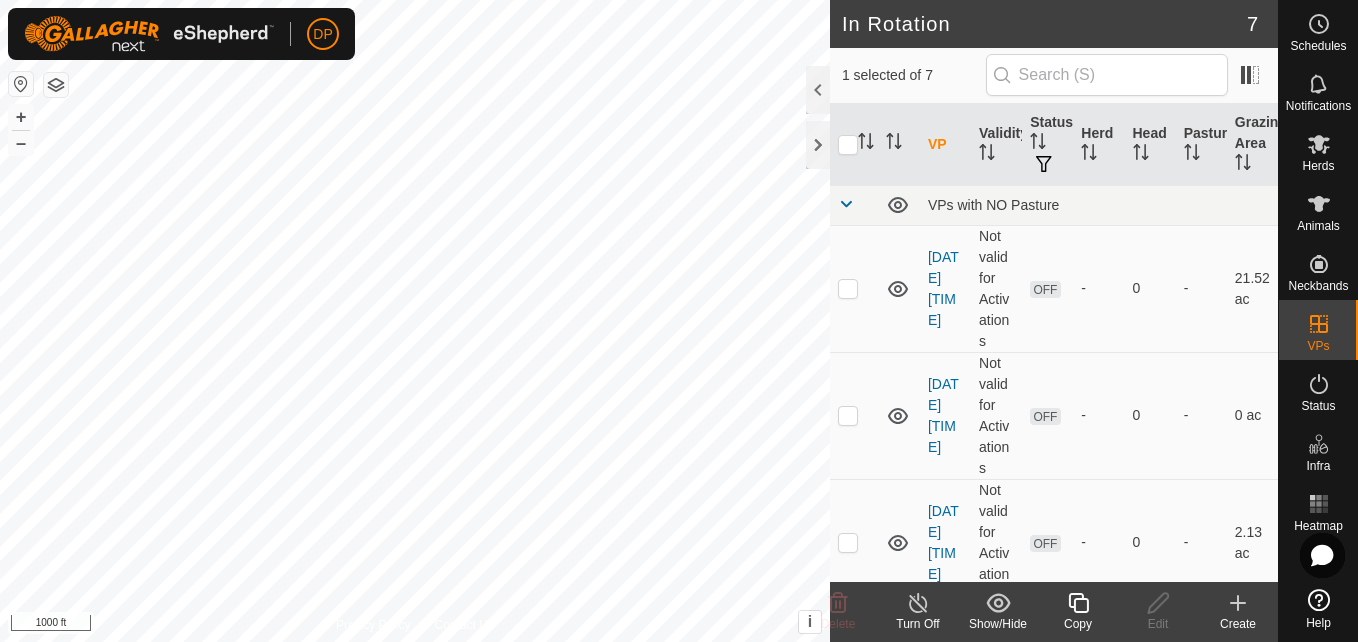 checkbox on "true" 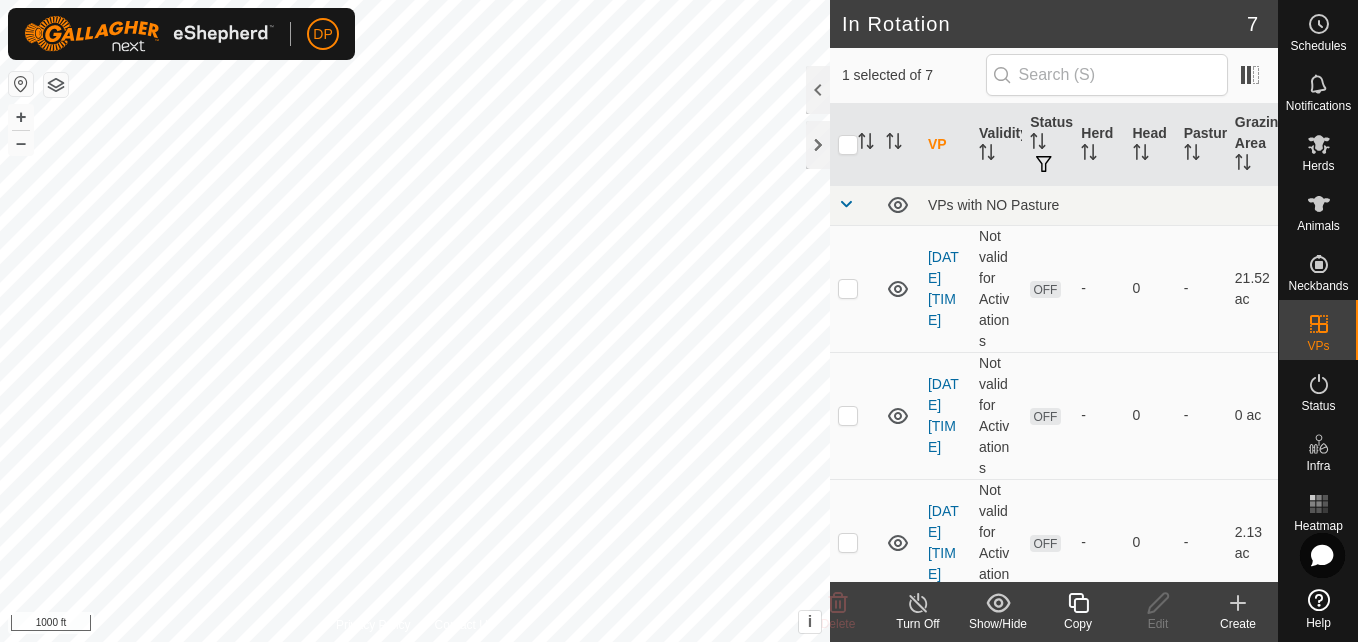 checkbox on "false" 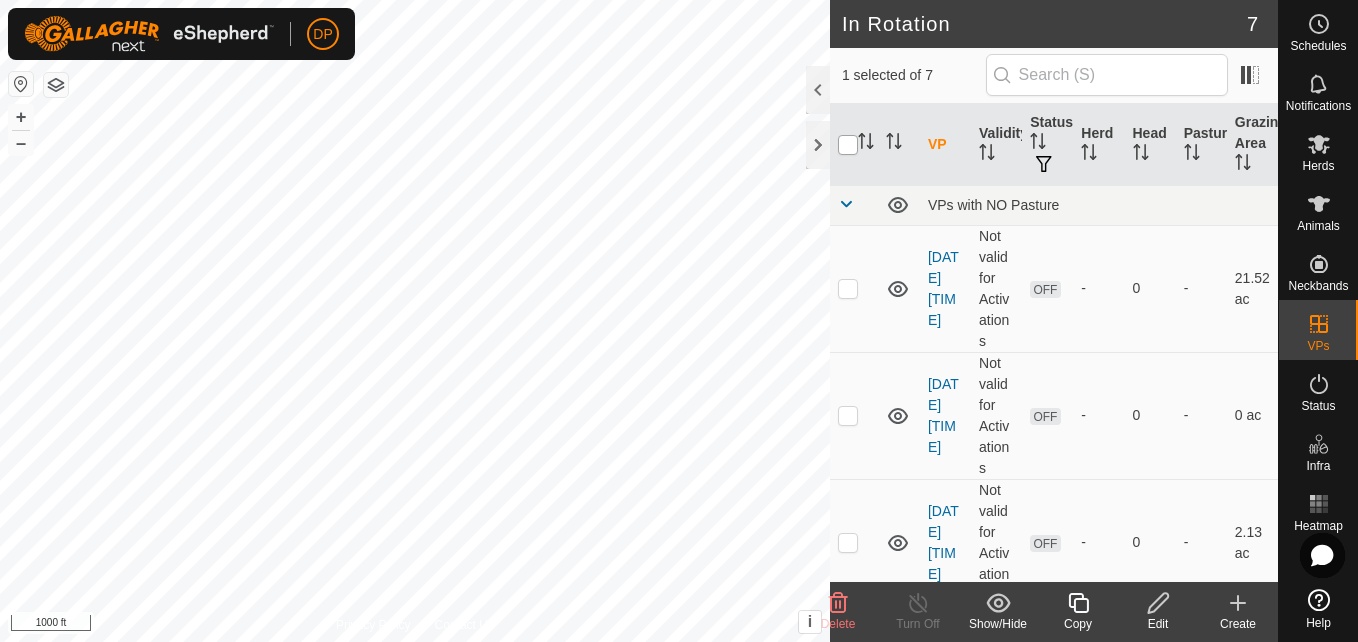 click at bounding box center (848, 145) 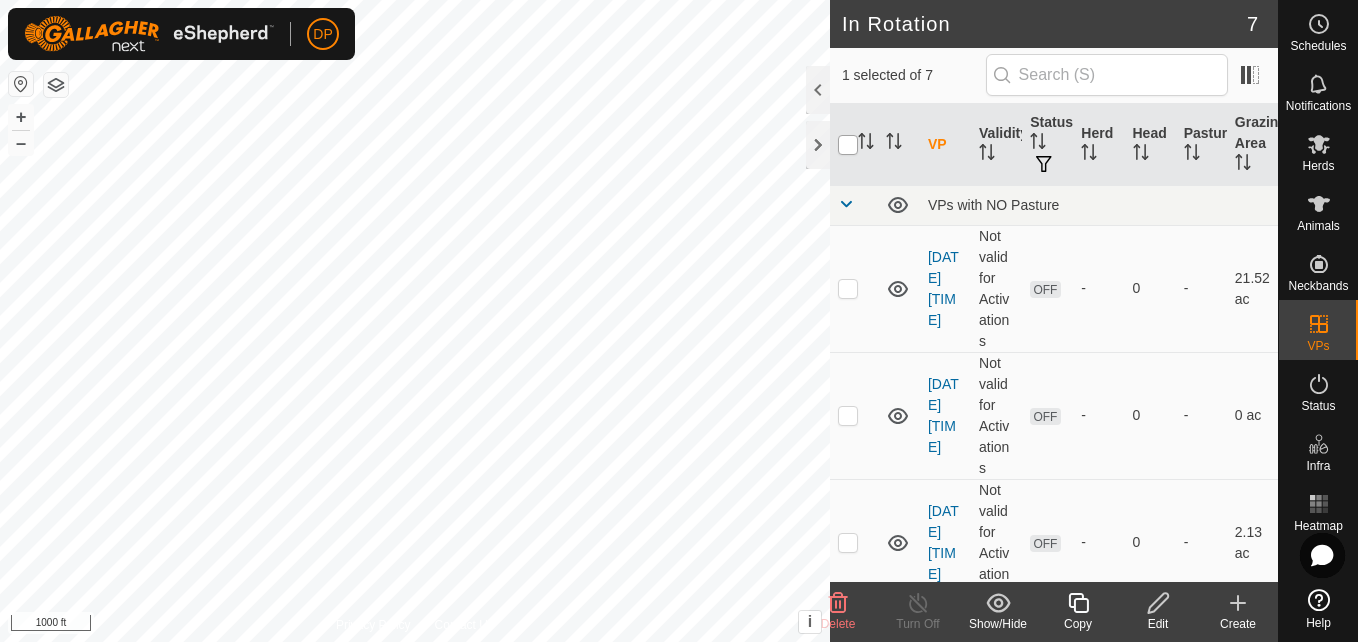 checkbox on "true" 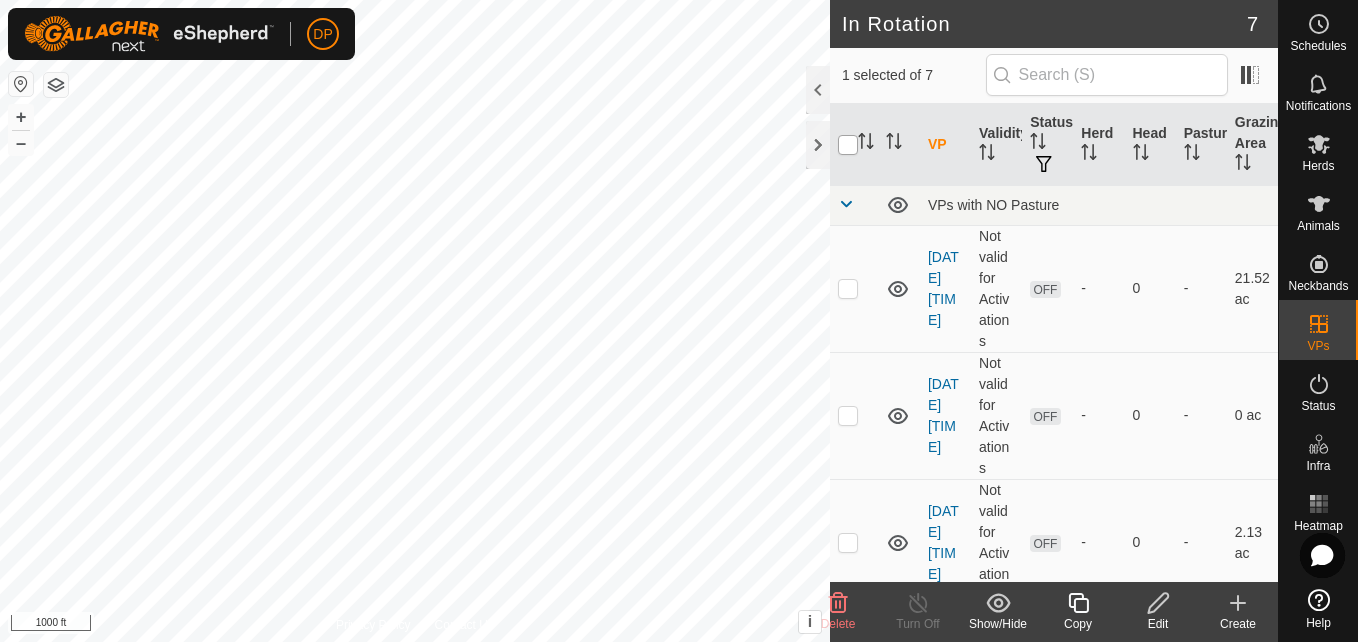 checkbox on "true" 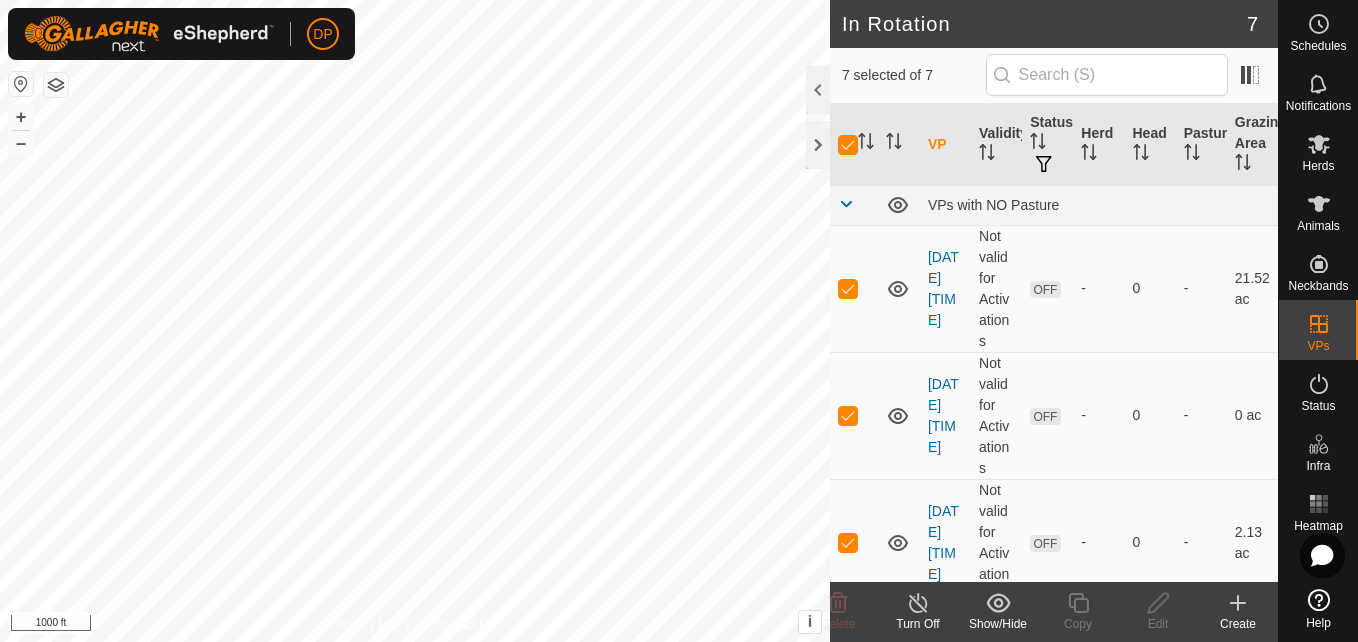 checkbox on "false" 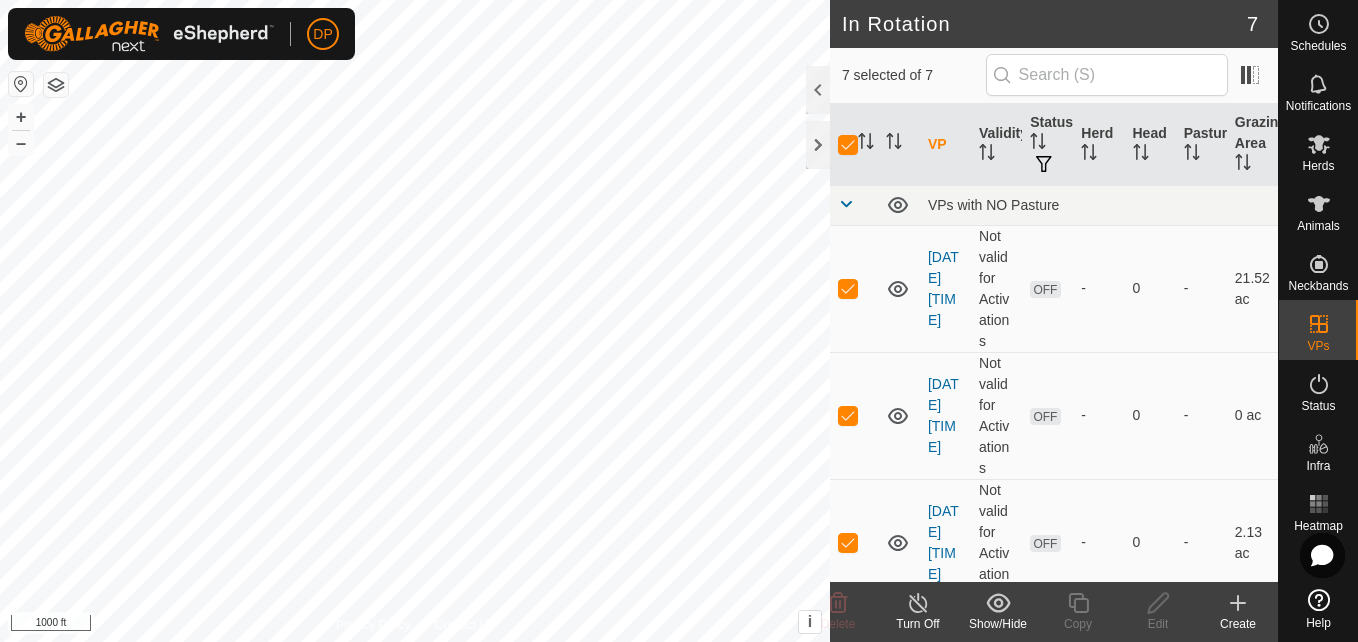 checkbox on "false" 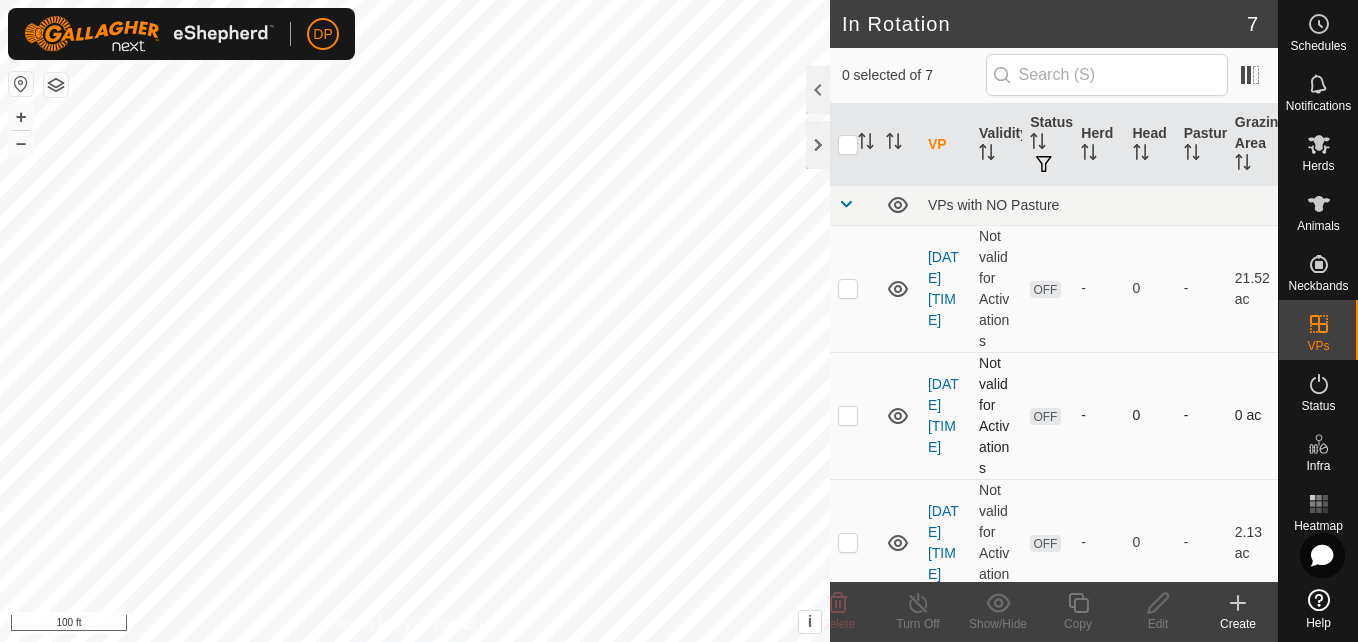 checkbox on "true" 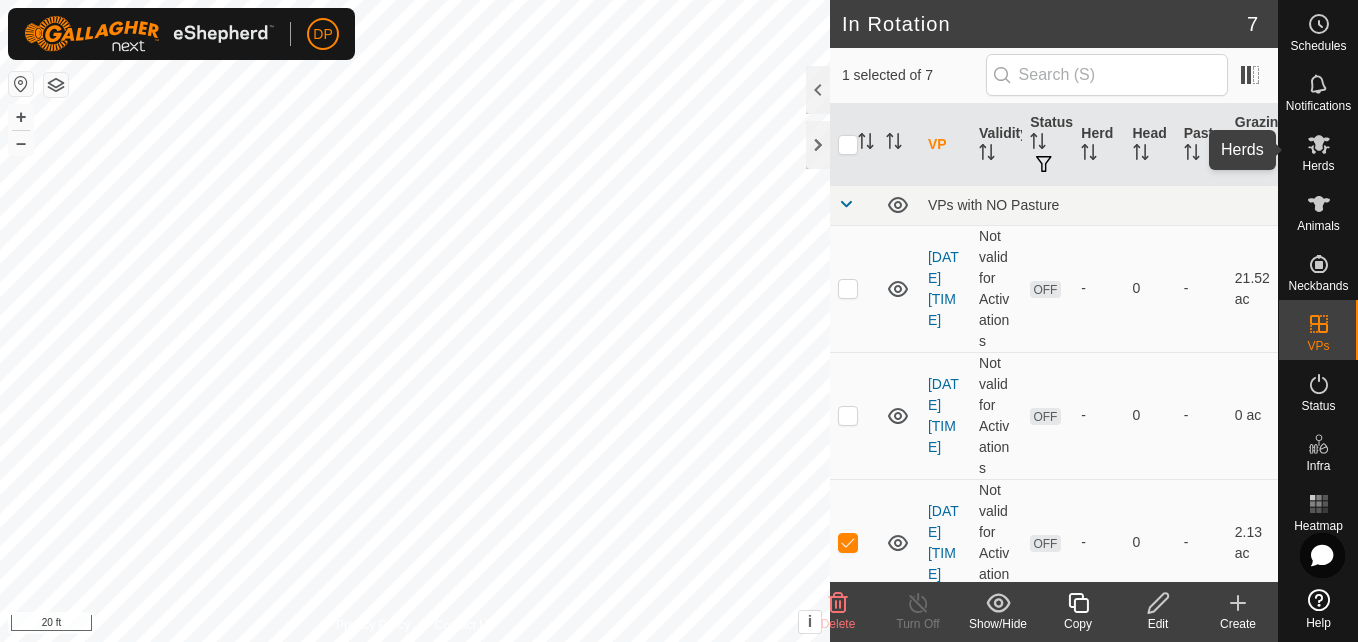 click 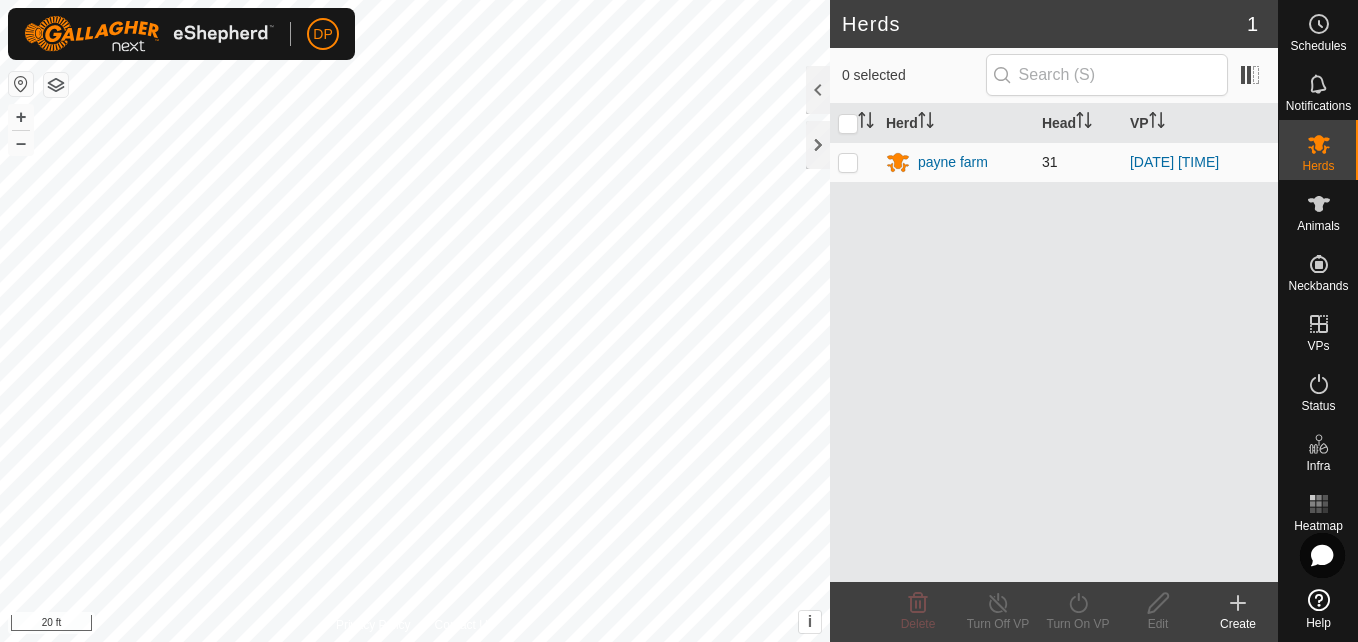 click at bounding box center (848, 162) 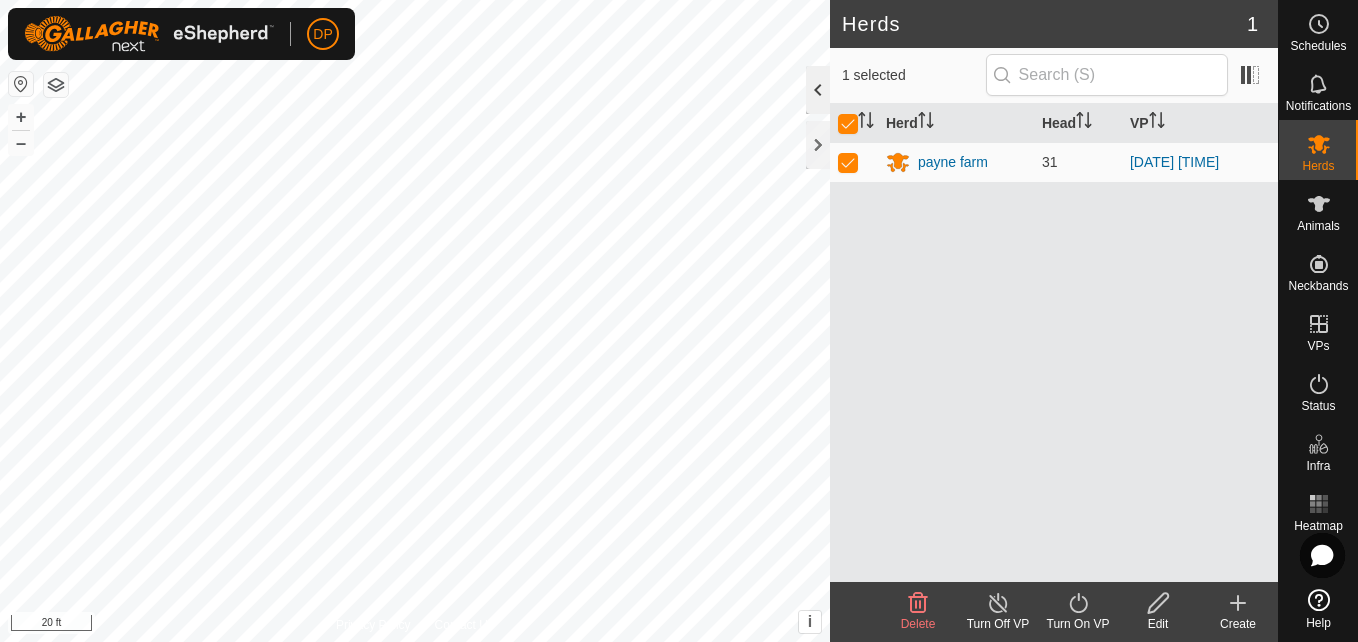 click 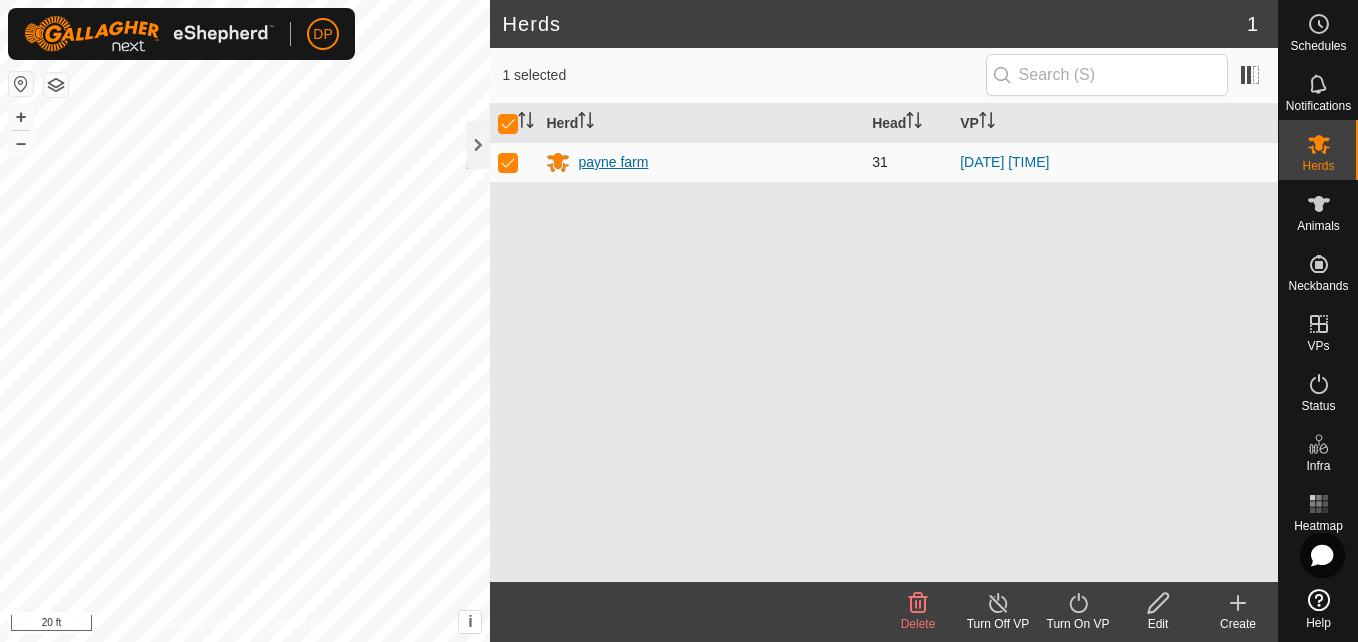 click on "payne farm" at bounding box center (613, 162) 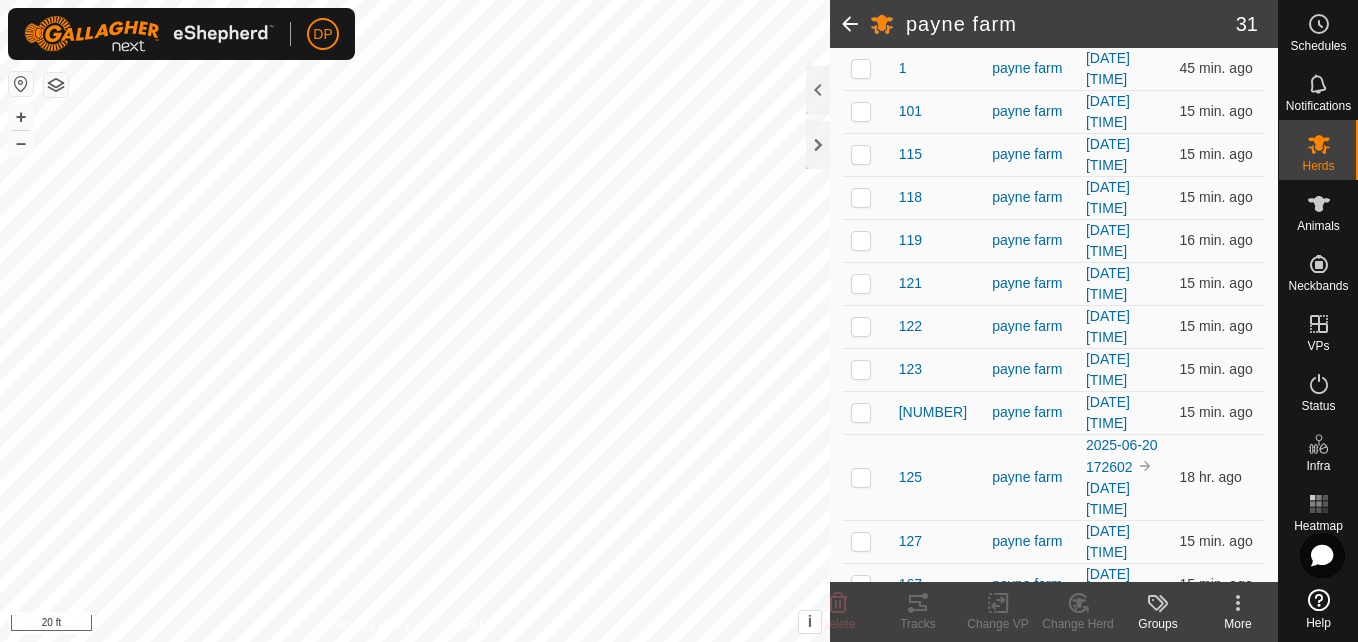 scroll, scrollTop: 400, scrollLeft: 0, axis: vertical 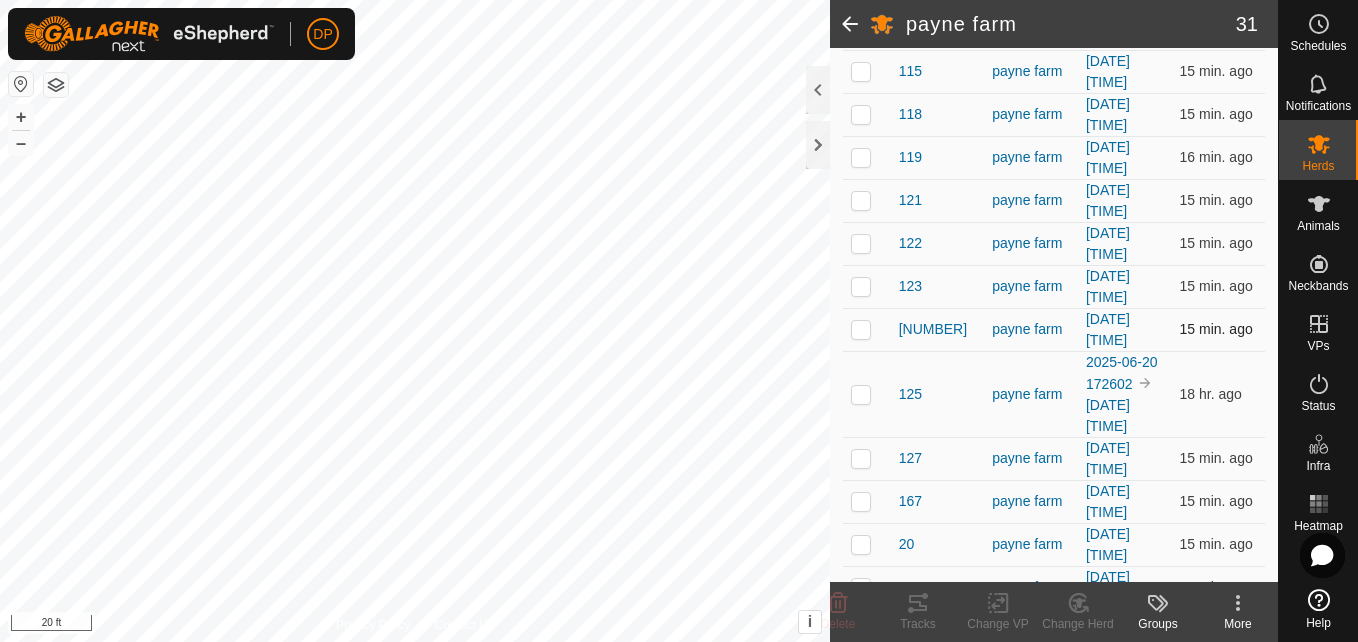 click at bounding box center (861, 329) 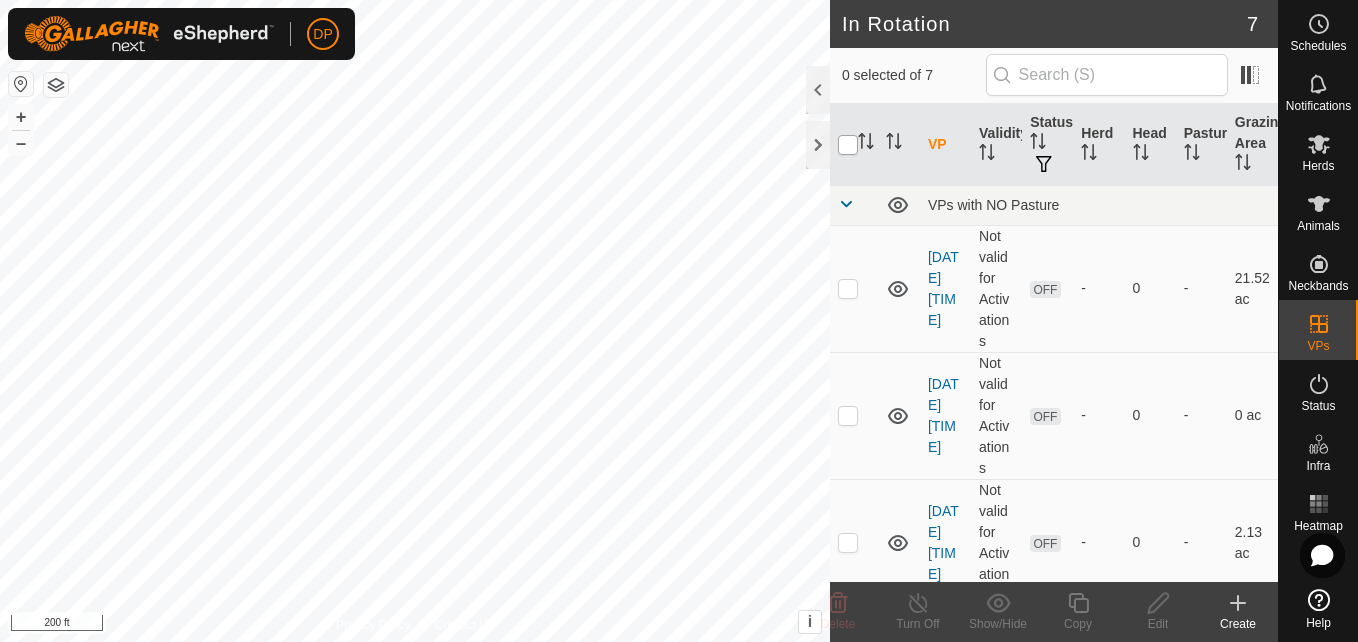 click at bounding box center (848, 145) 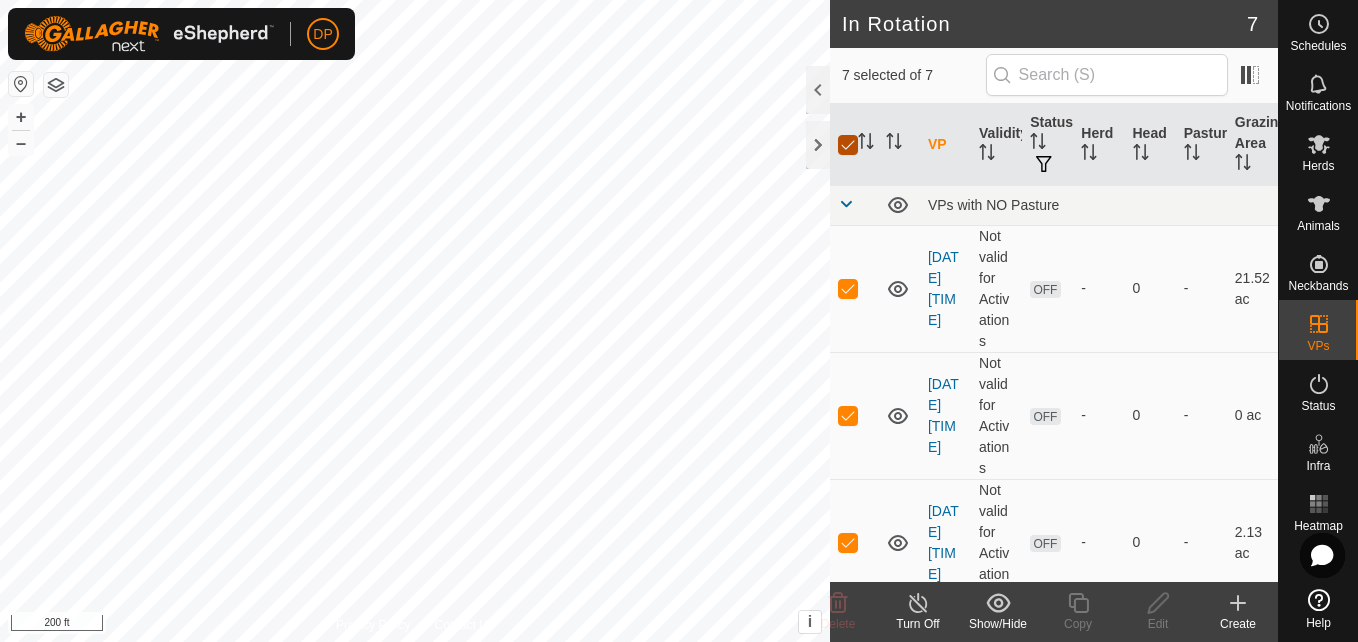 click at bounding box center [848, 145] 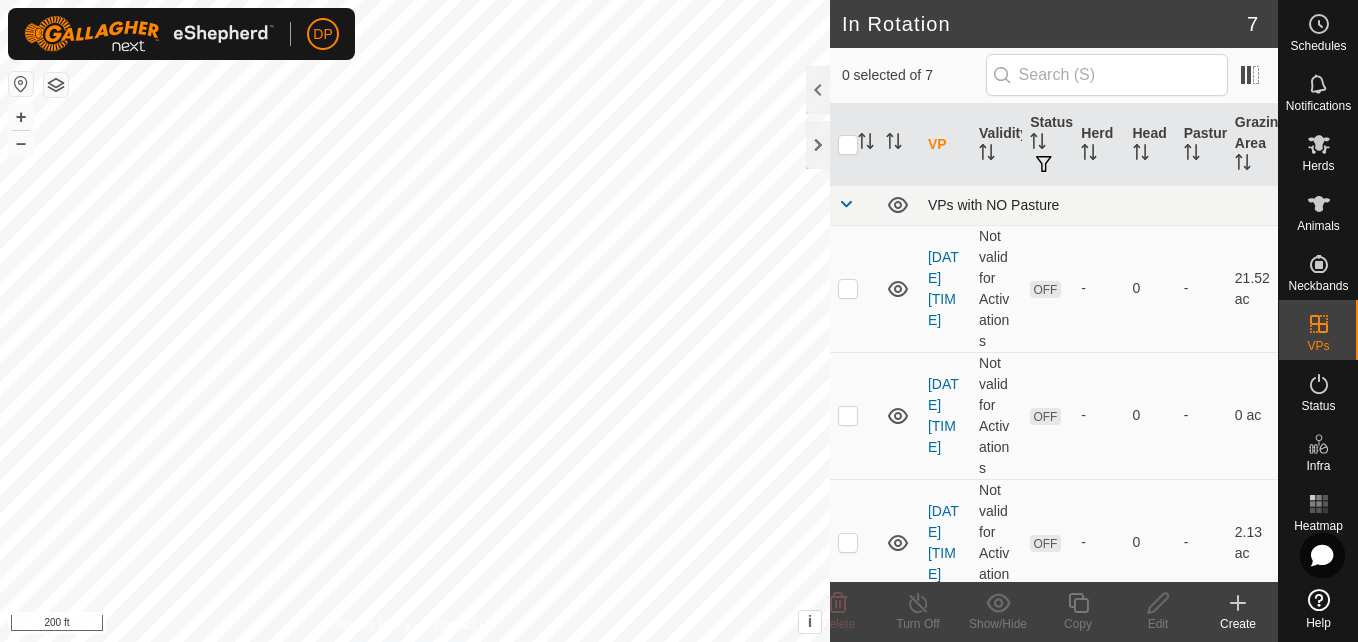 click at bounding box center (846, 204) 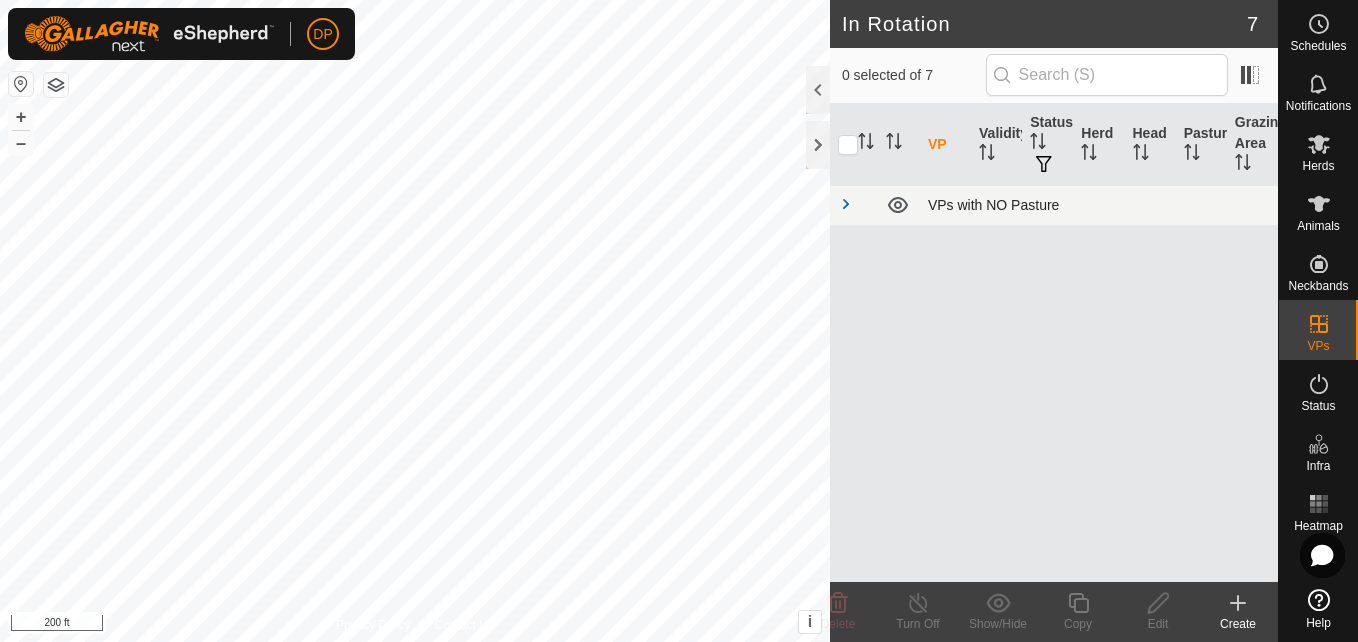 click at bounding box center [846, 204] 